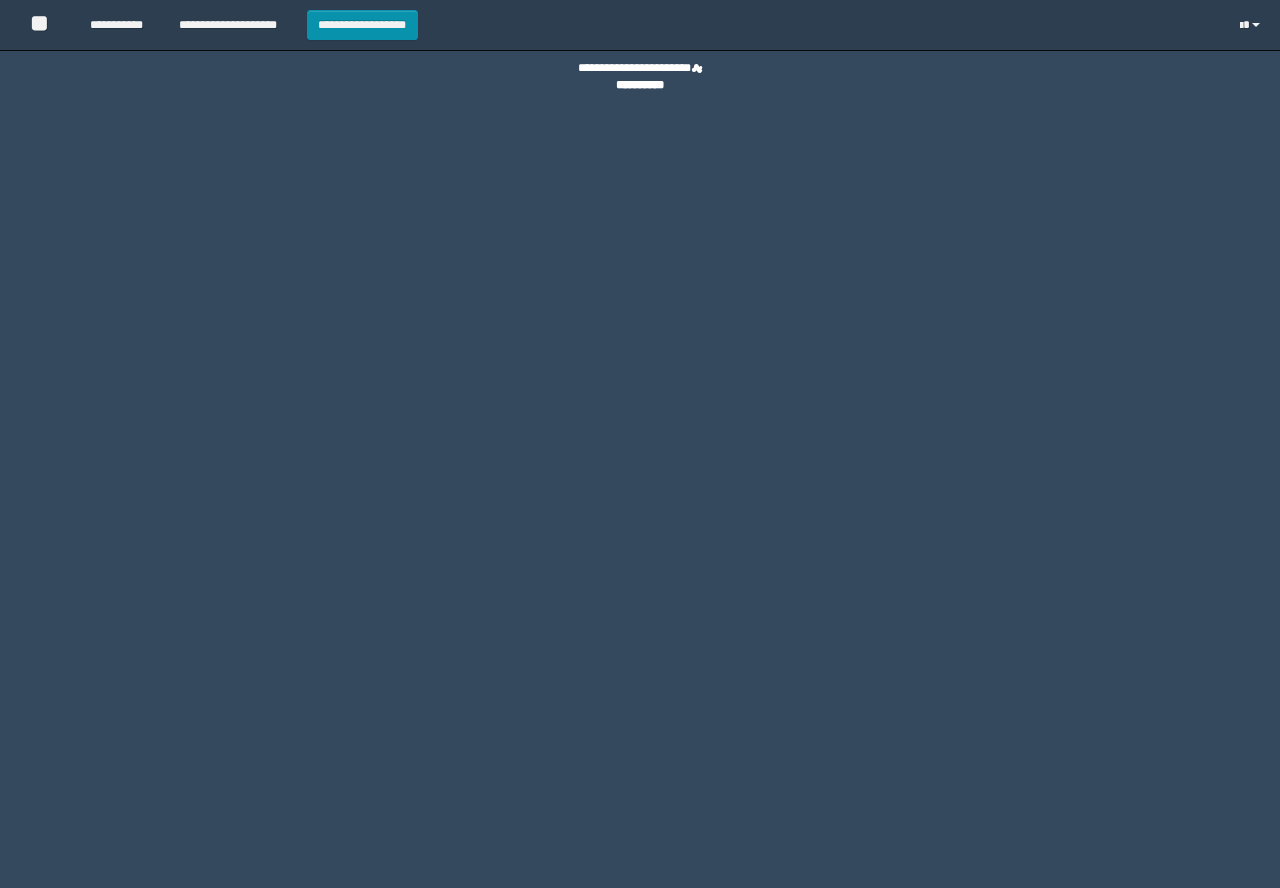 scroll, scrollTop: 0, scrollLeft: 0, axis: both 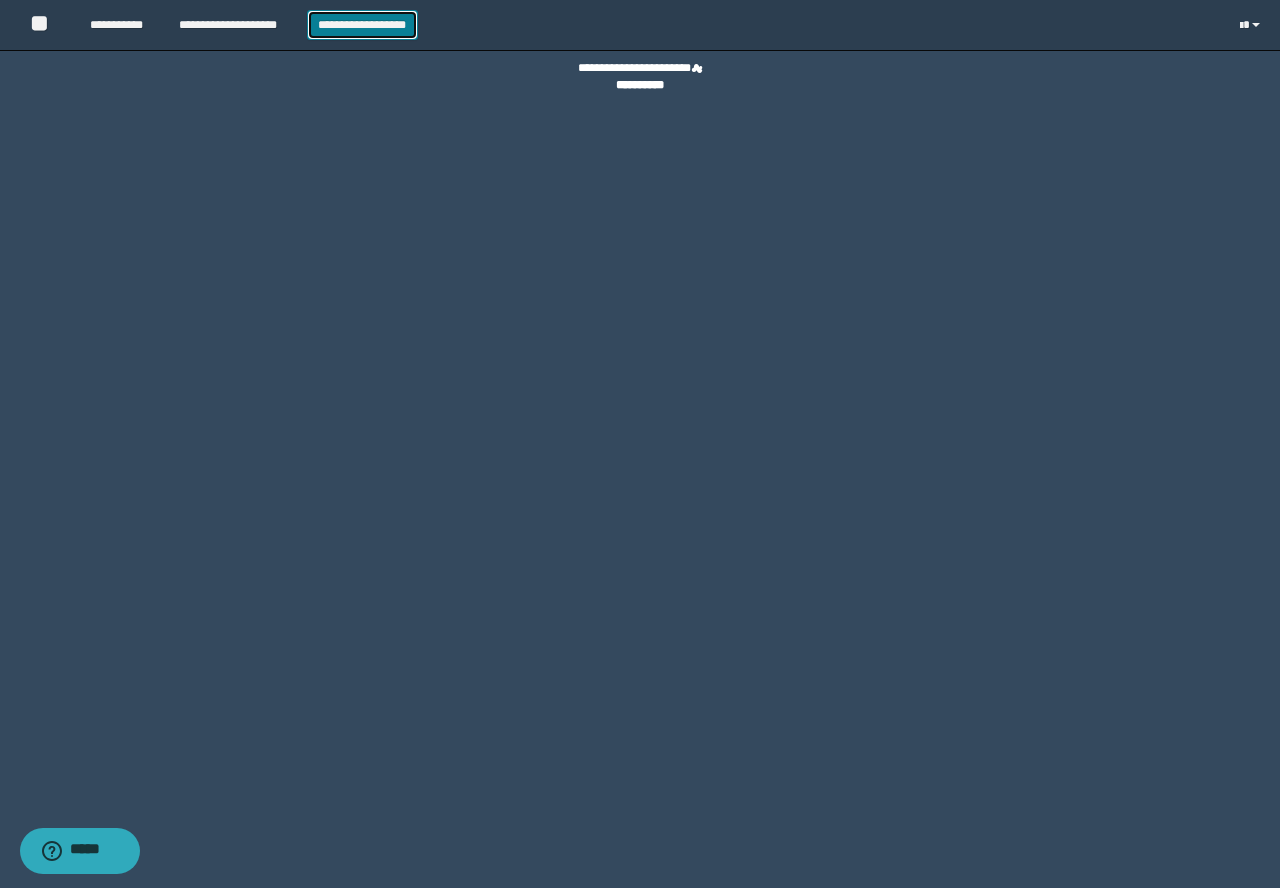click on "**********" at bounding box center [362, 25] 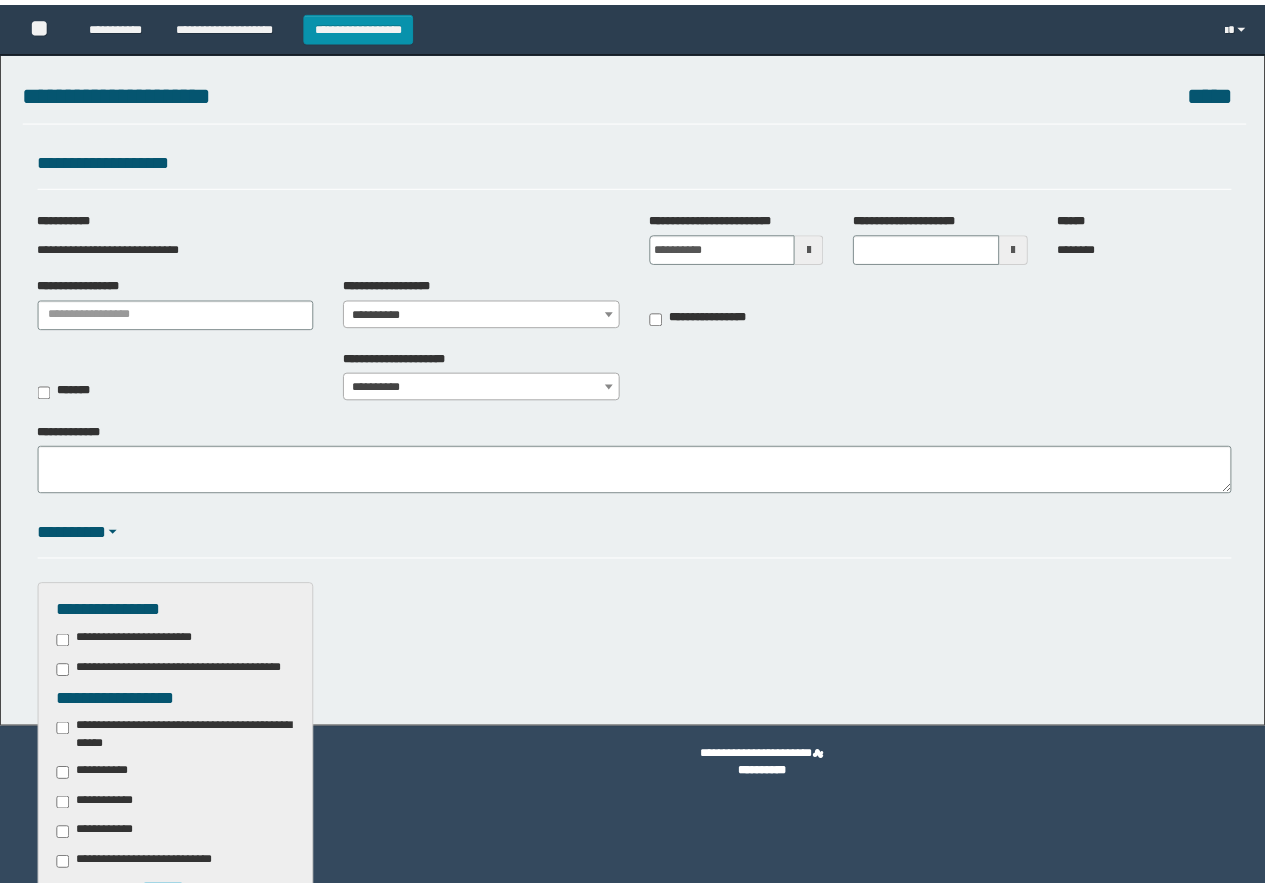 scroll, scrollTop: 0, scrollLeft: 0, axis: both 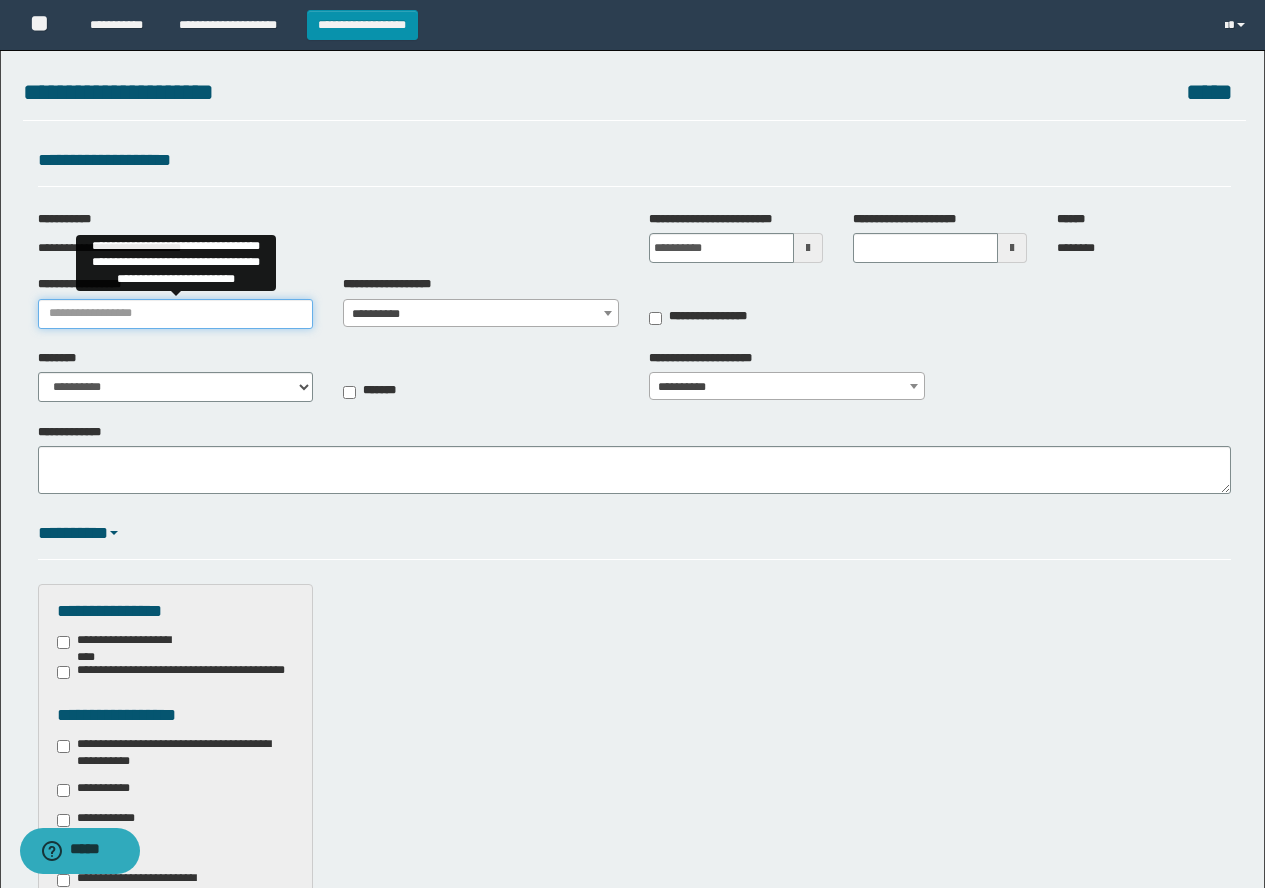 click on "**********" at bounding box center [176, 314] 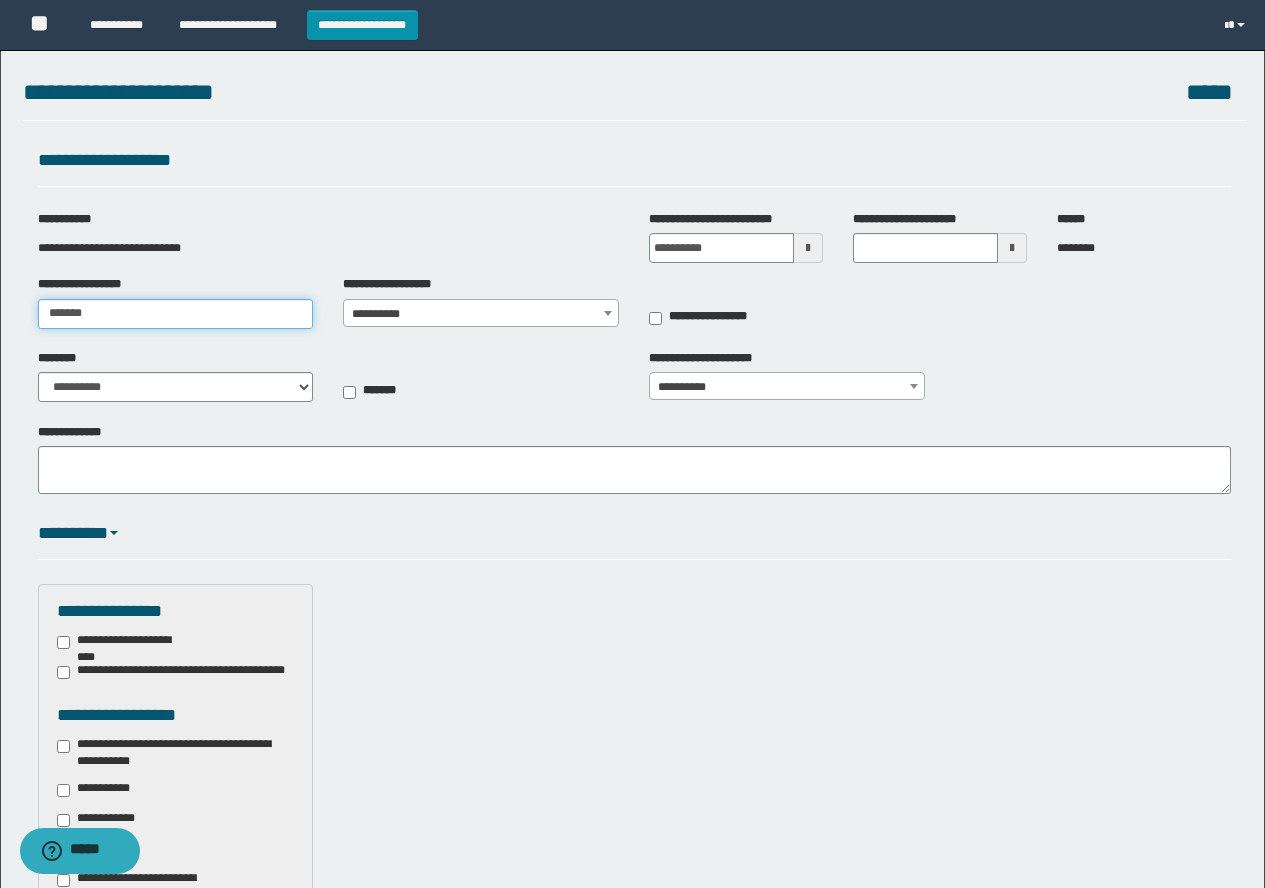 type on "*******" 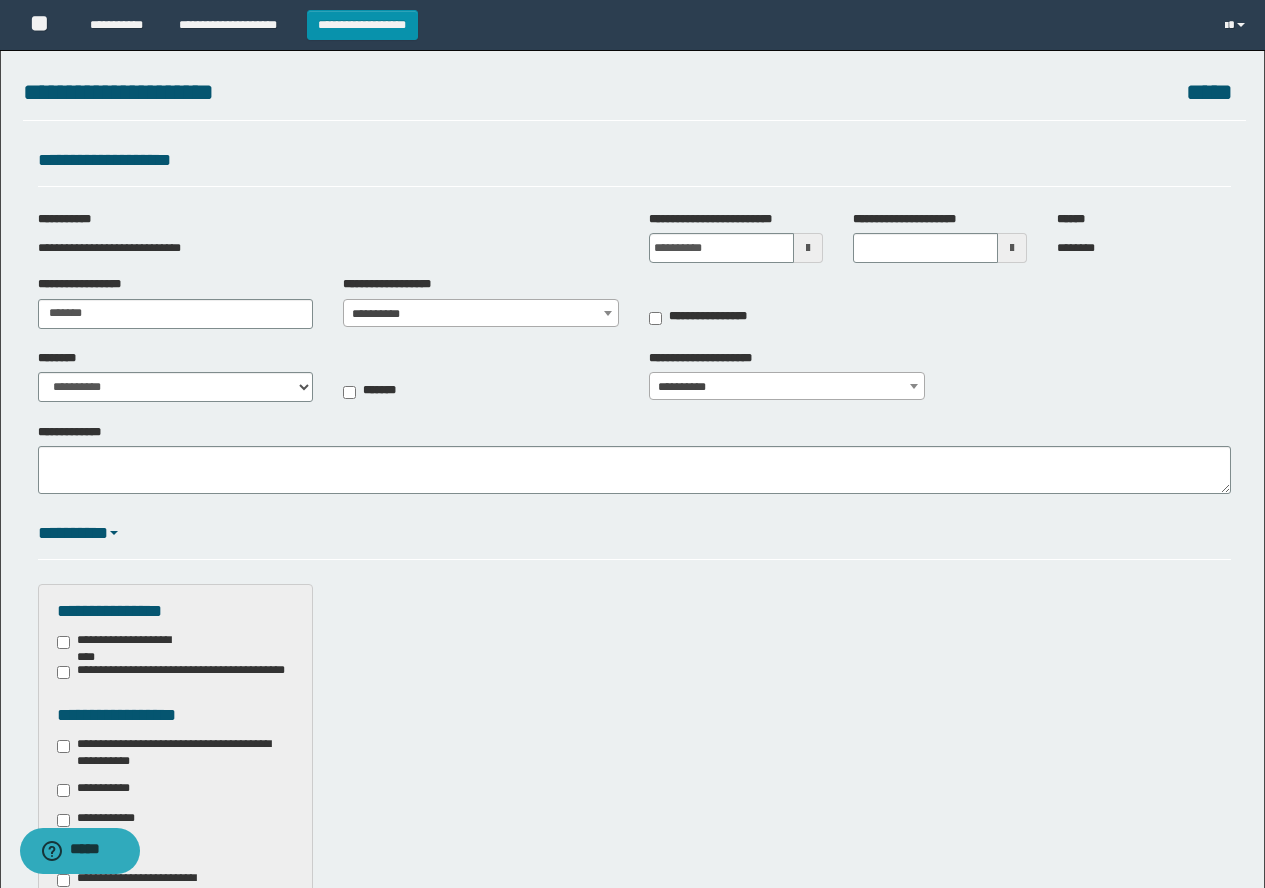 click at bounding box center [608, 313] 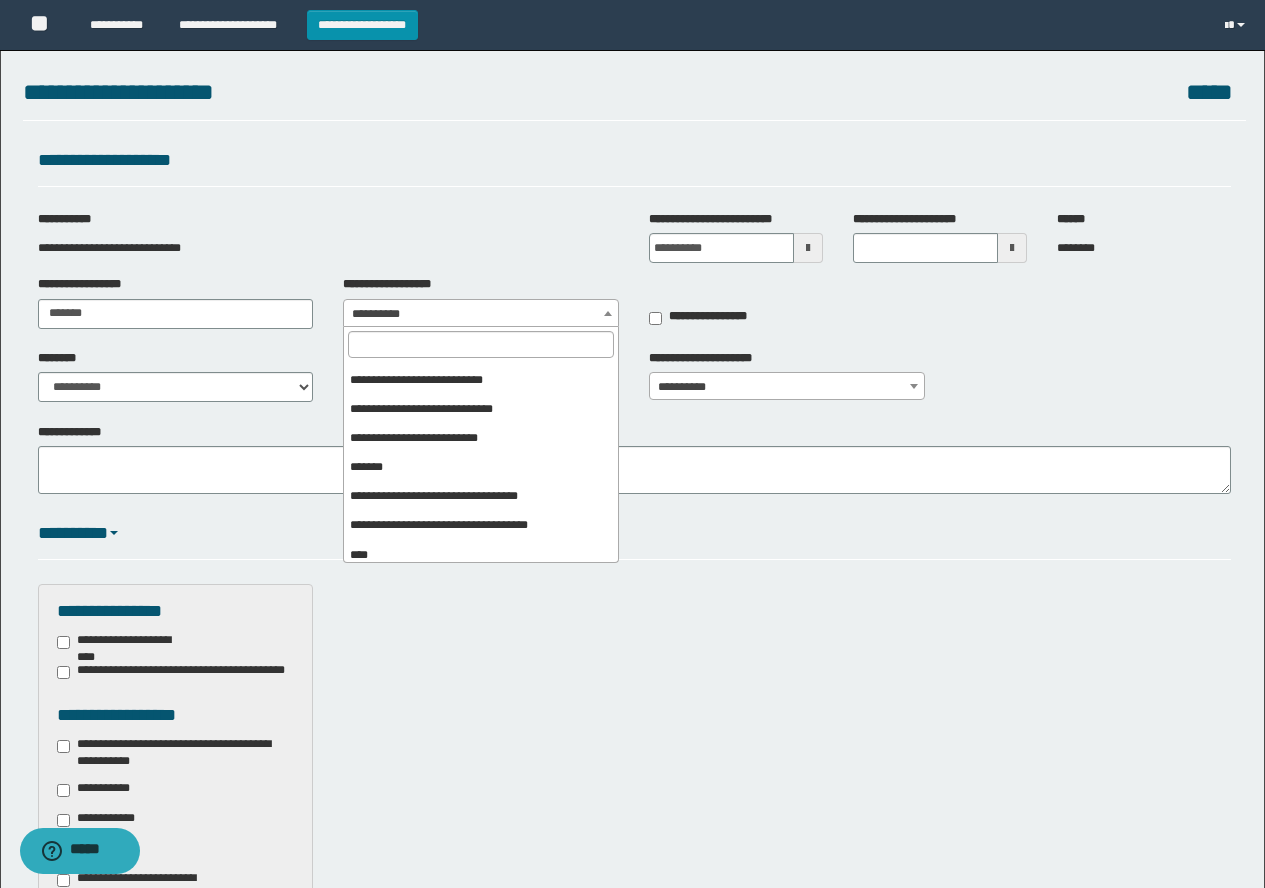 scroll, scrollTop: 332, scrollLeft: 0, axis: vertical 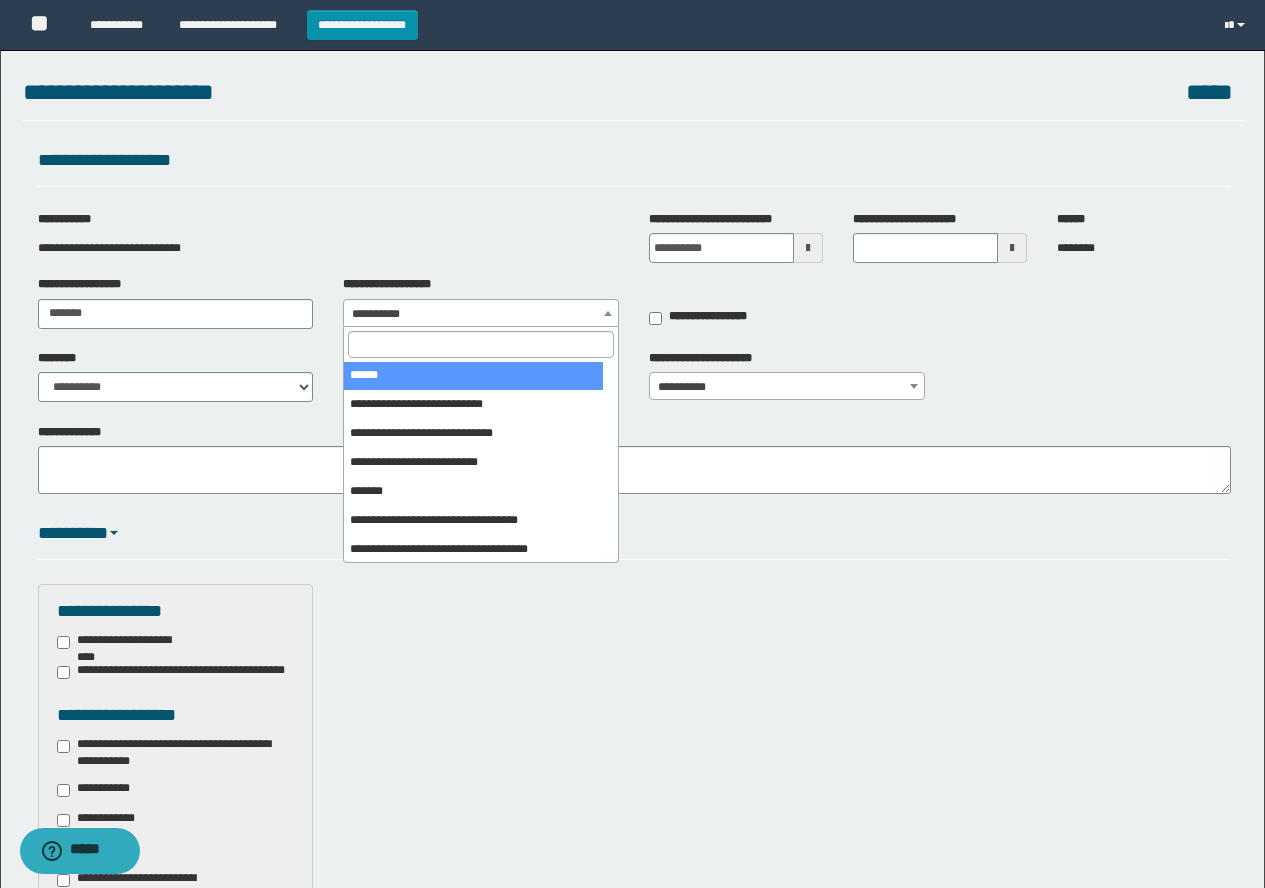 select on "***" 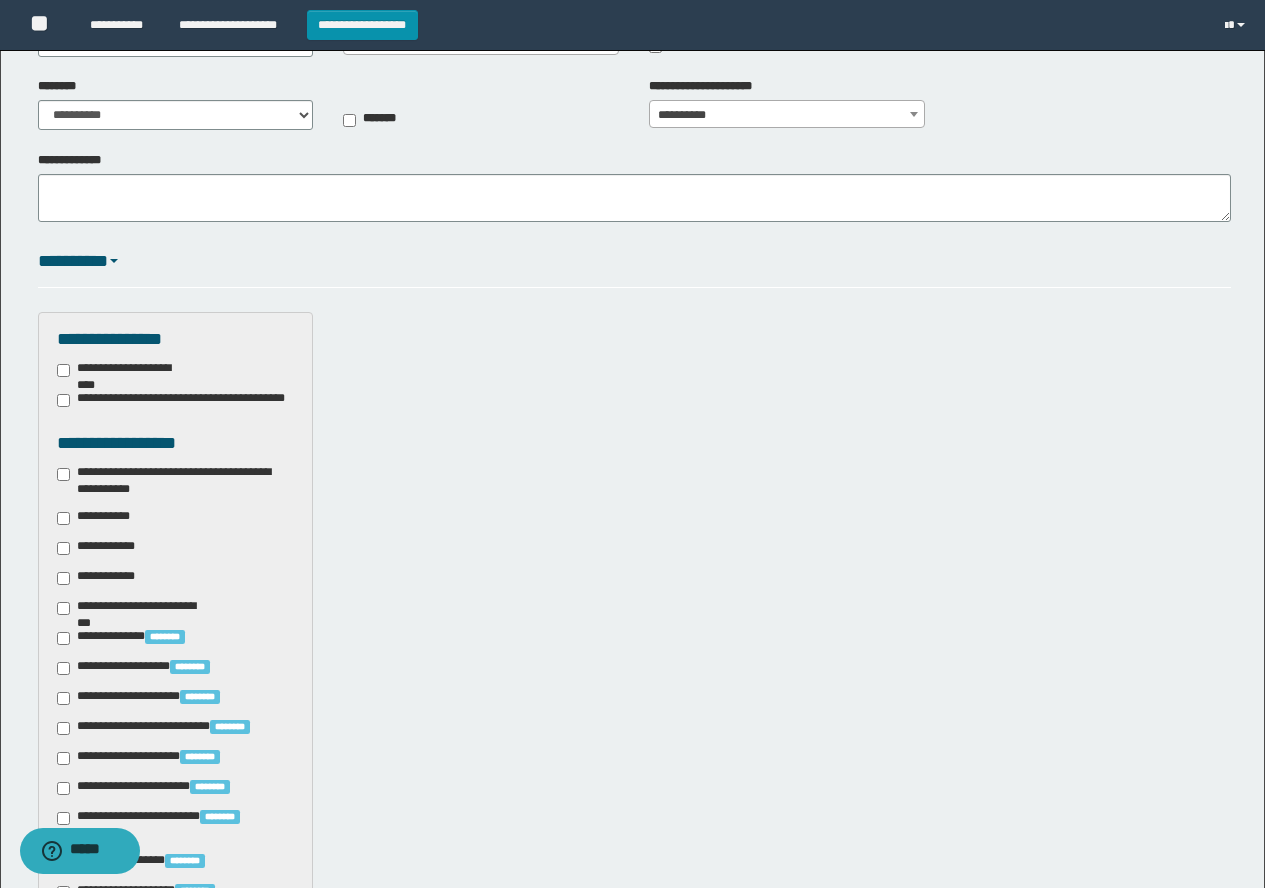 scroll, scrollTop: 300, scrollLeft: 0, axis: vertical 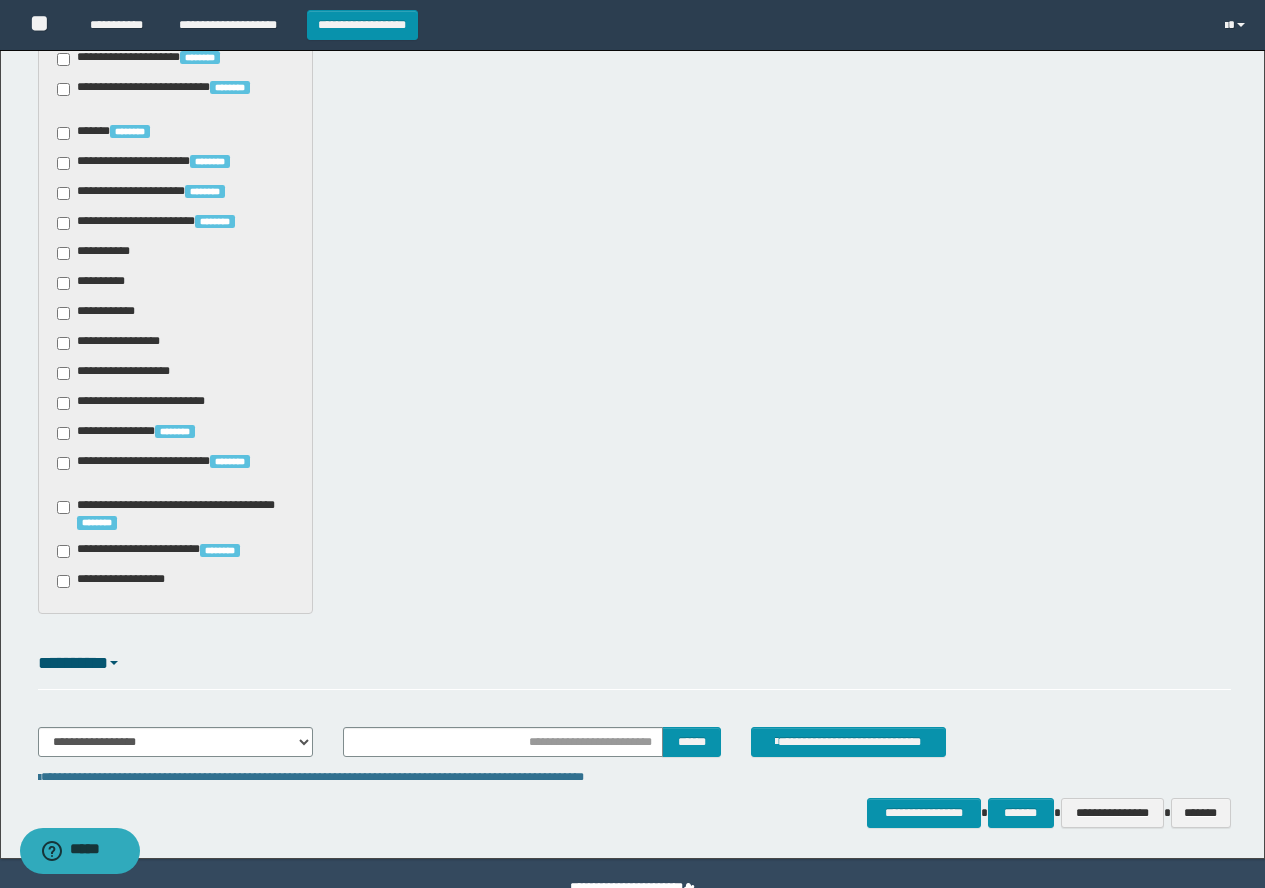 click on "**********" at bounding box center [97, 253] 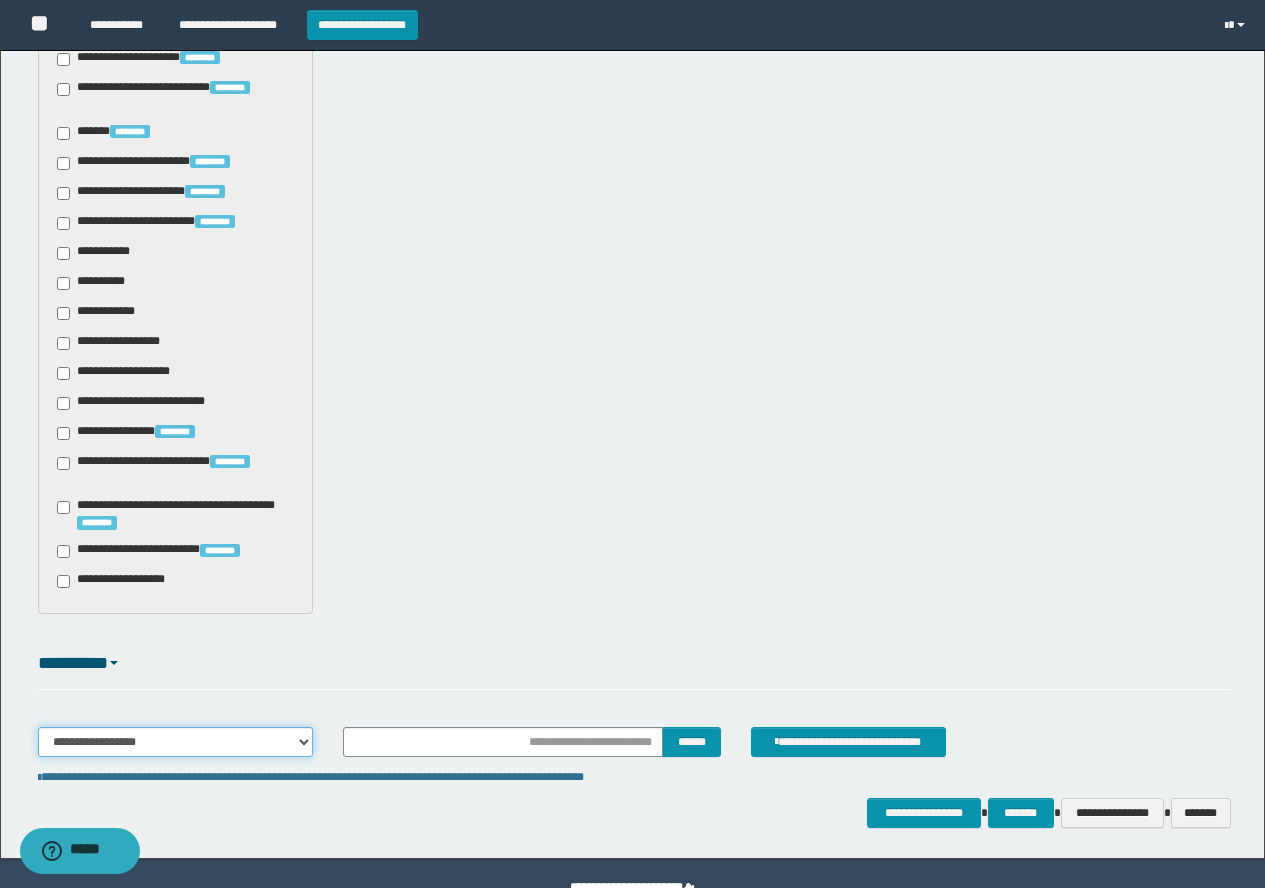 click on "**********" at bounding box center [176, 742] 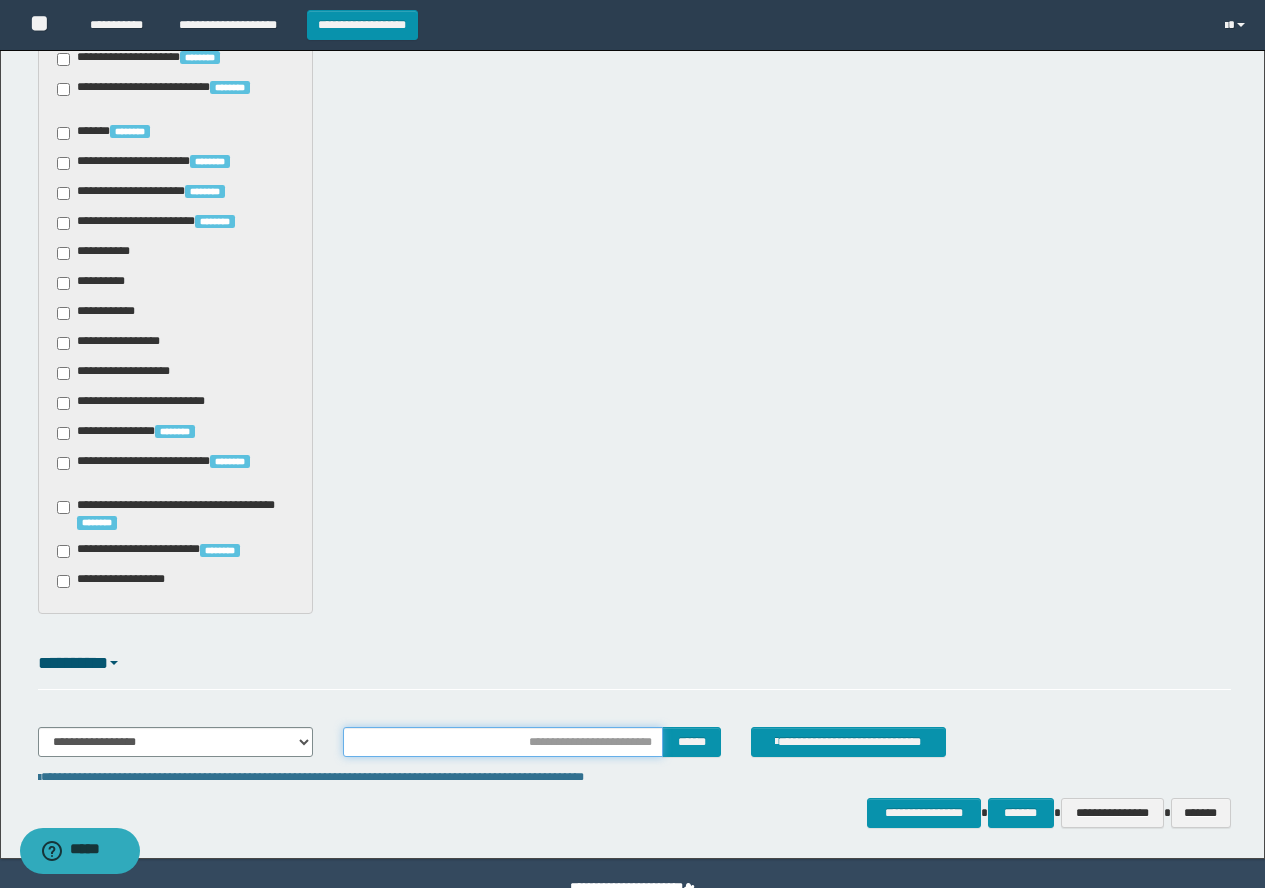 click at bounding box center [502, 742] 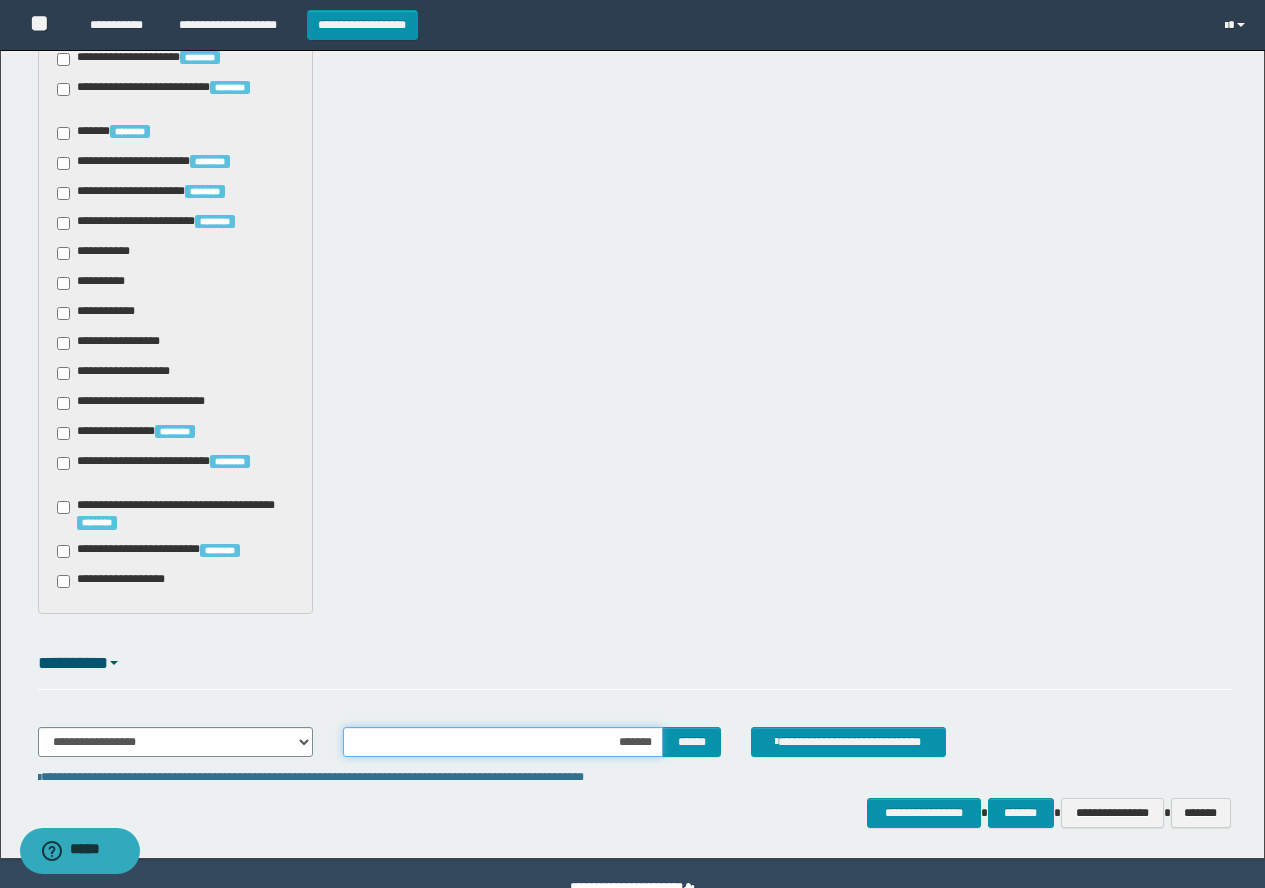 type on "********" 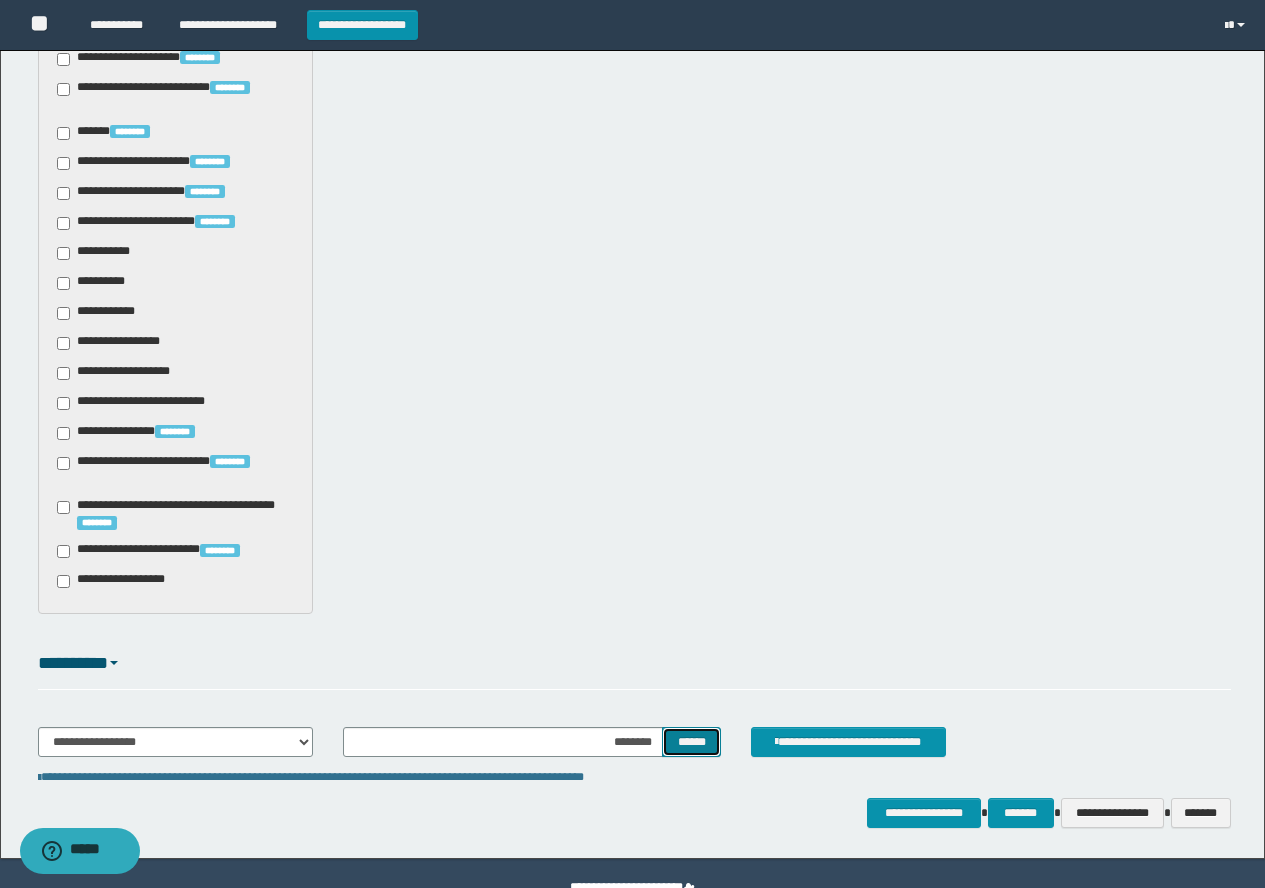 click on "******" at bounding box center (691, 742) 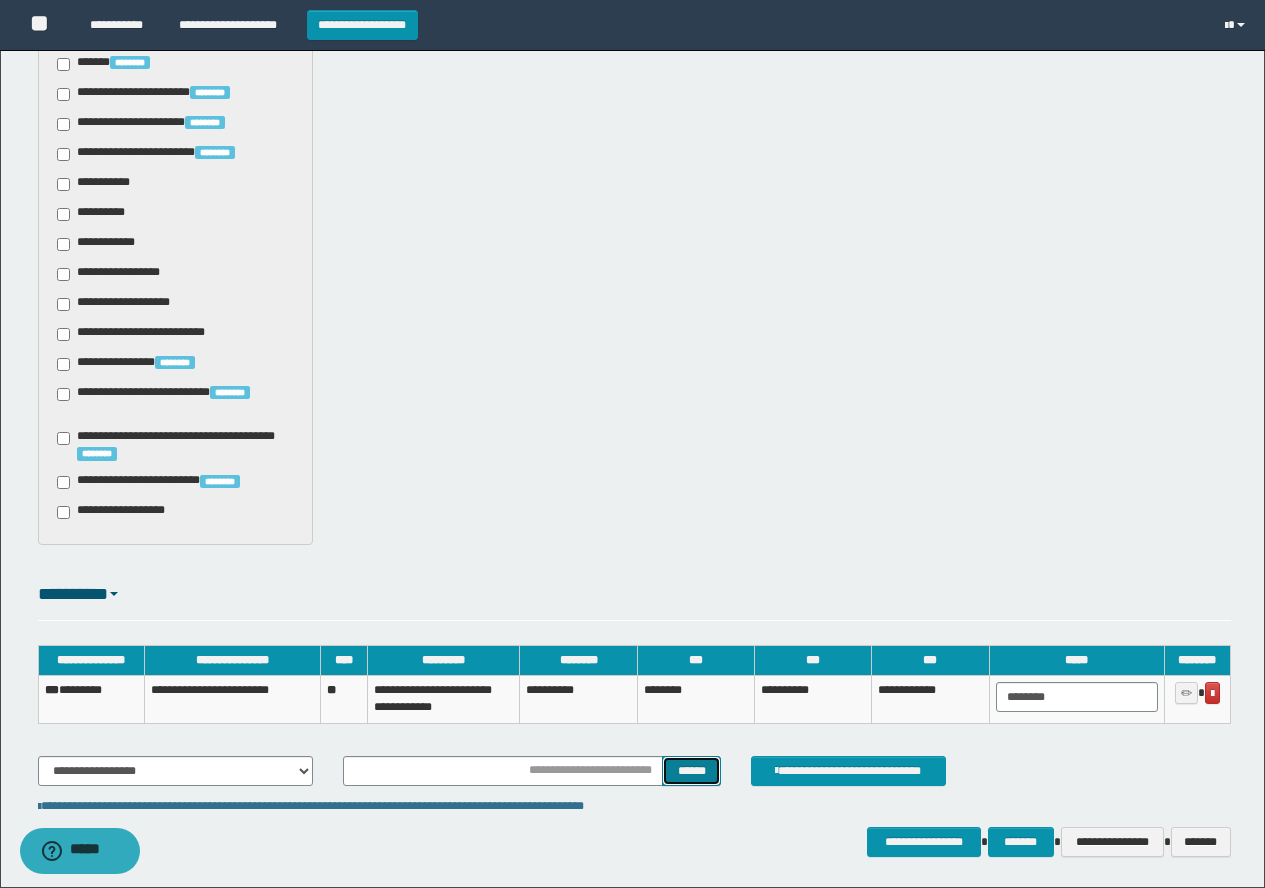 scroll, scrollTop: 1443, scrollLeft: 0, axis: vertical 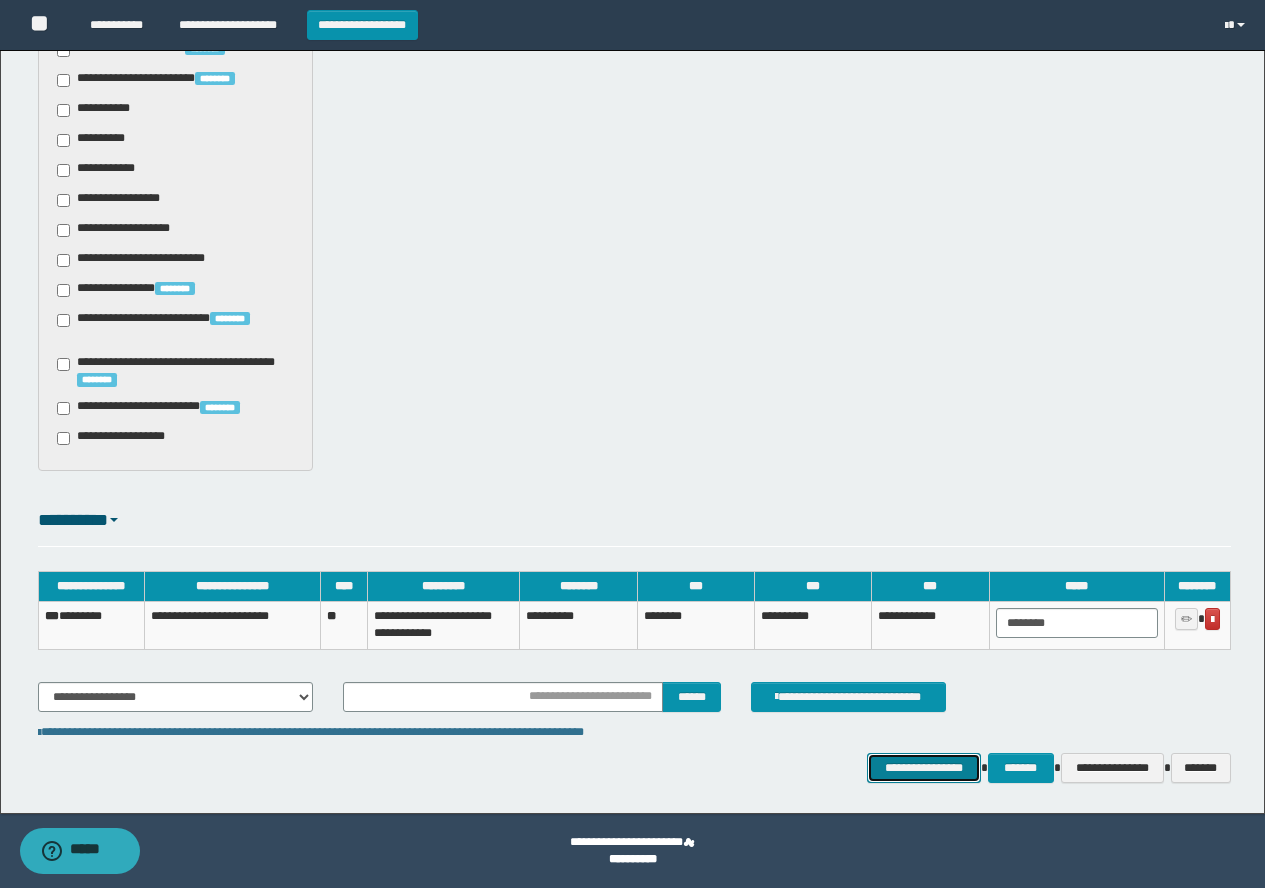 click on "**********" at bounding box center (923, 768) 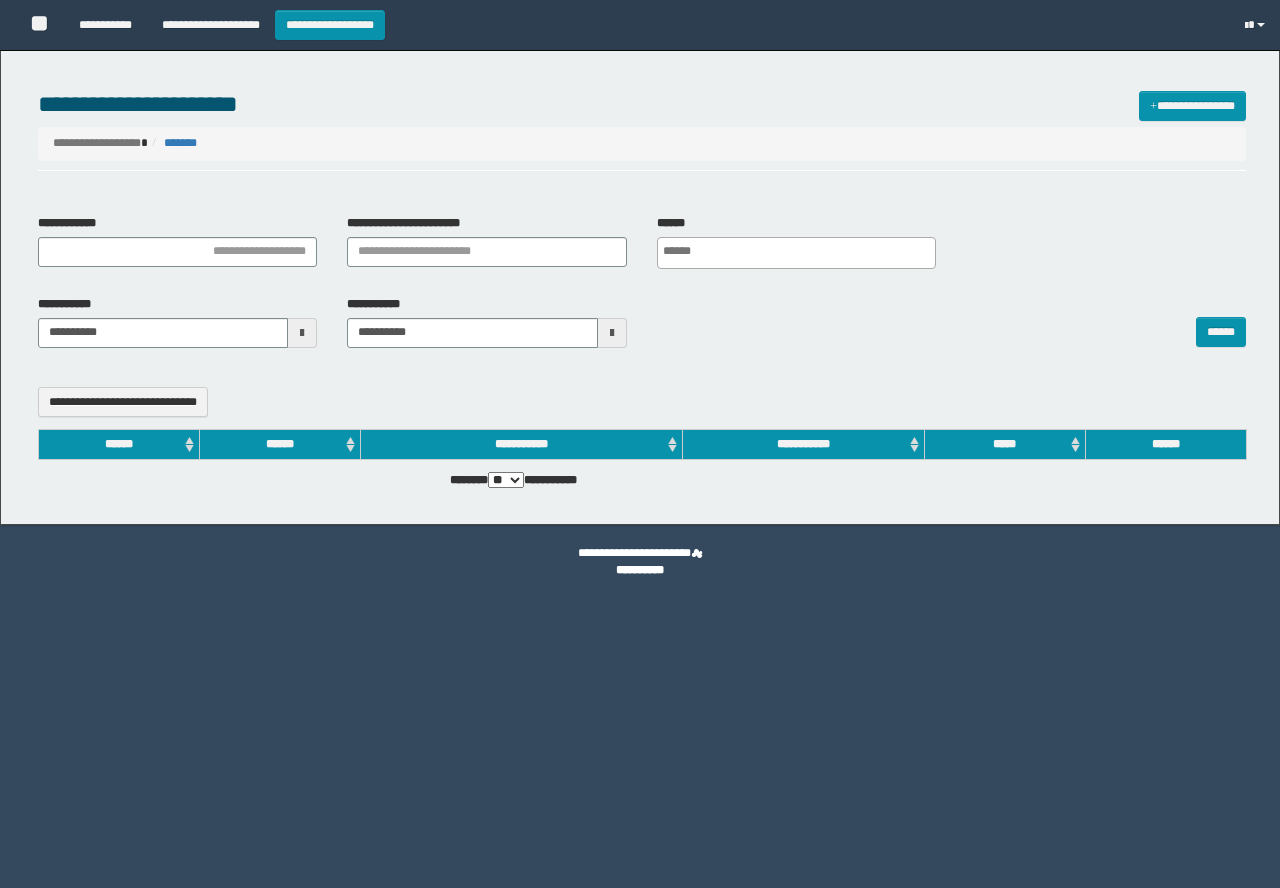 select 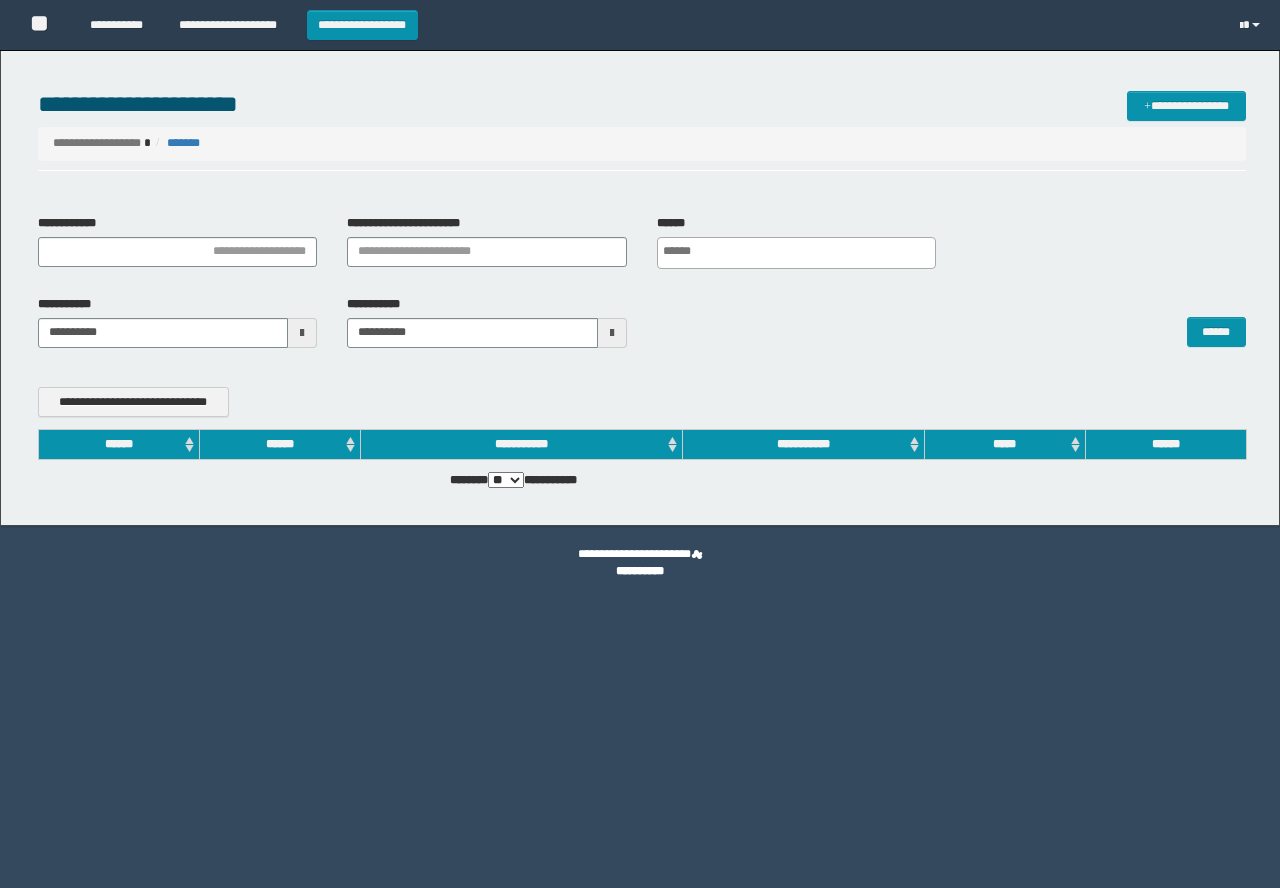scroll, scrollTop: 0, scrollLeft: 0, axis: both 